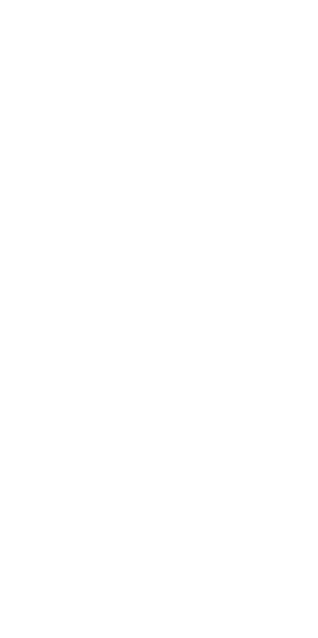 scroll, scrollTop: 0, scrollLeft: 0, axis: both 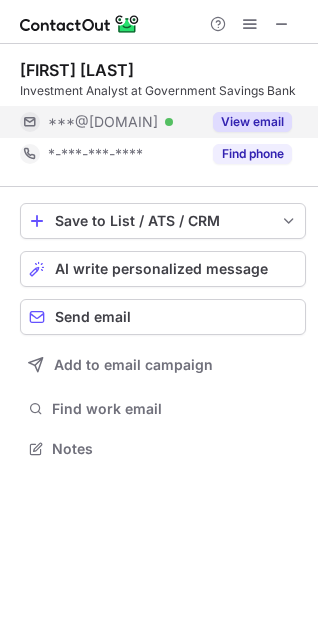 click on "View email" at bounding box center (252, 122) 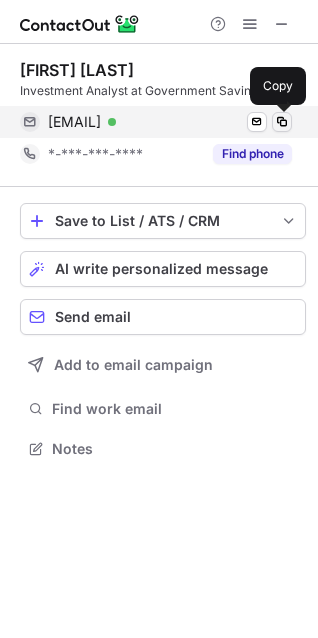 click at bounding box center (282, 122) 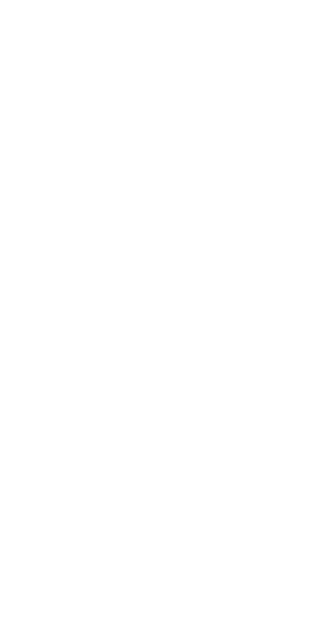 scroll, scrollTop: 0, scrollLeft: 0, axis: both 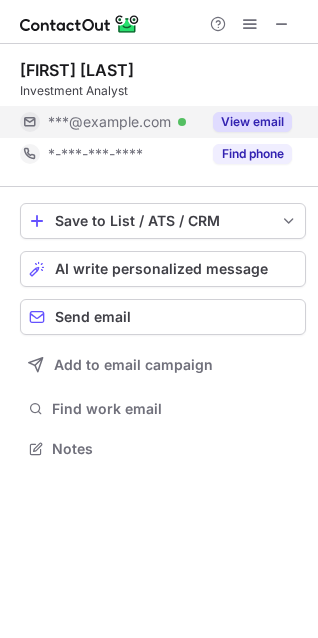 click on "View email" at bounding box center [252, 122] 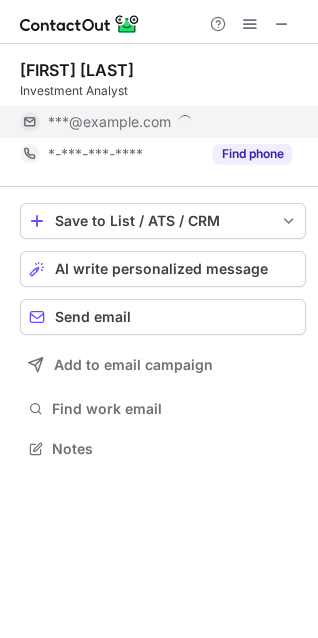 scroll, scrollTop: 10, scrollLeft: 10, axis: both 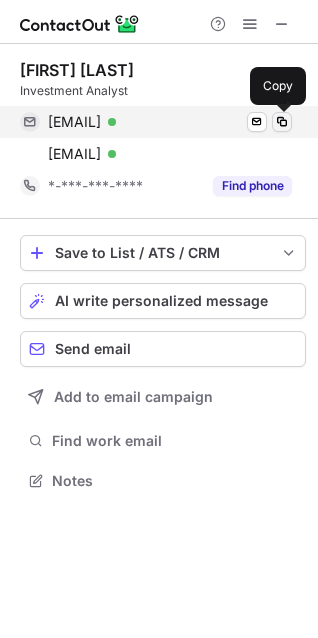 click at bounding box center [282, 122] 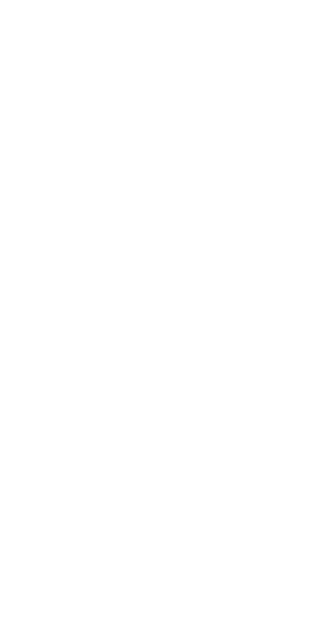 scroll, scrollTop: 0, scrollLeft: 0, axis: both 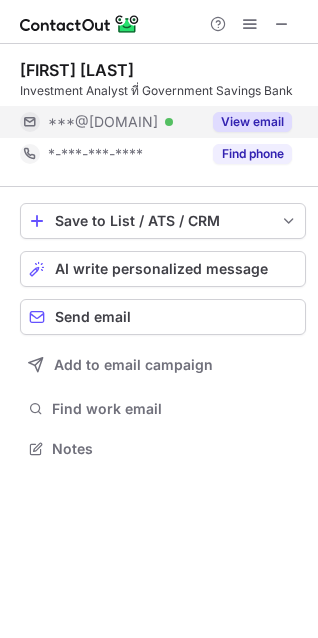 click on "View email" at bounding box center (252, 122) 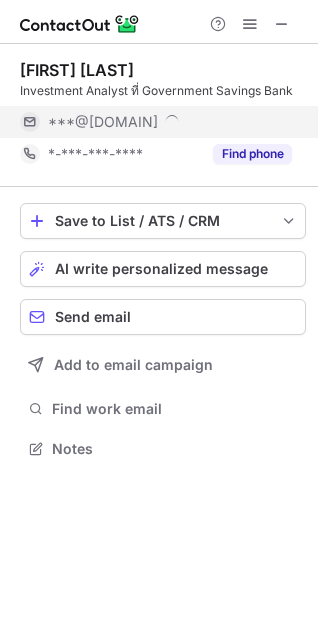 scroll, scrollTop: 10, scrollLeft: 10, axis: both 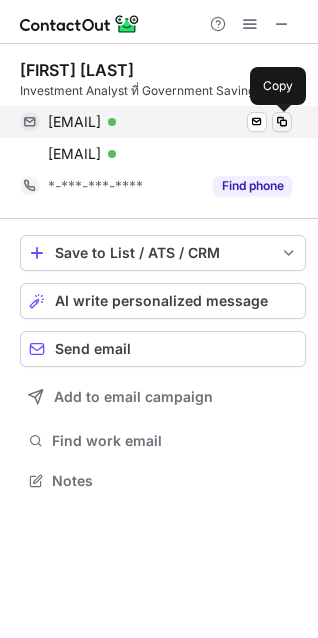 click at bounding box center (282, 122) 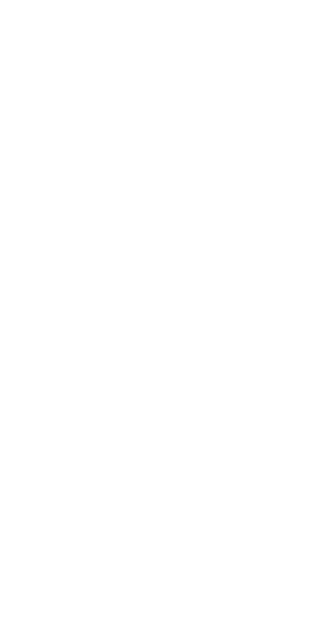 scroll, scrollTop: 0, scrollLeft: 0, axis: both 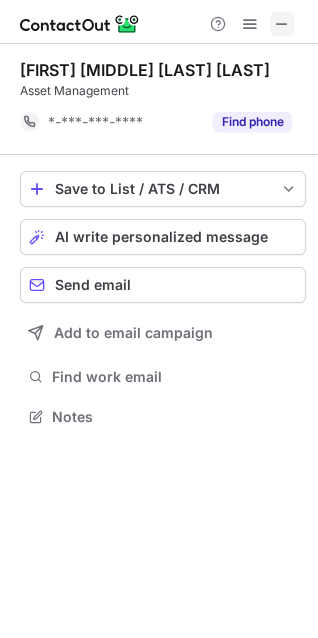 click at bounding box center (282, 24) 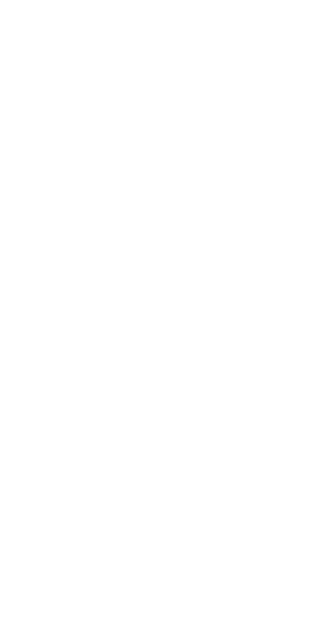 scroll, scrollTop: 0, scrollLeft: 0, axis: both 